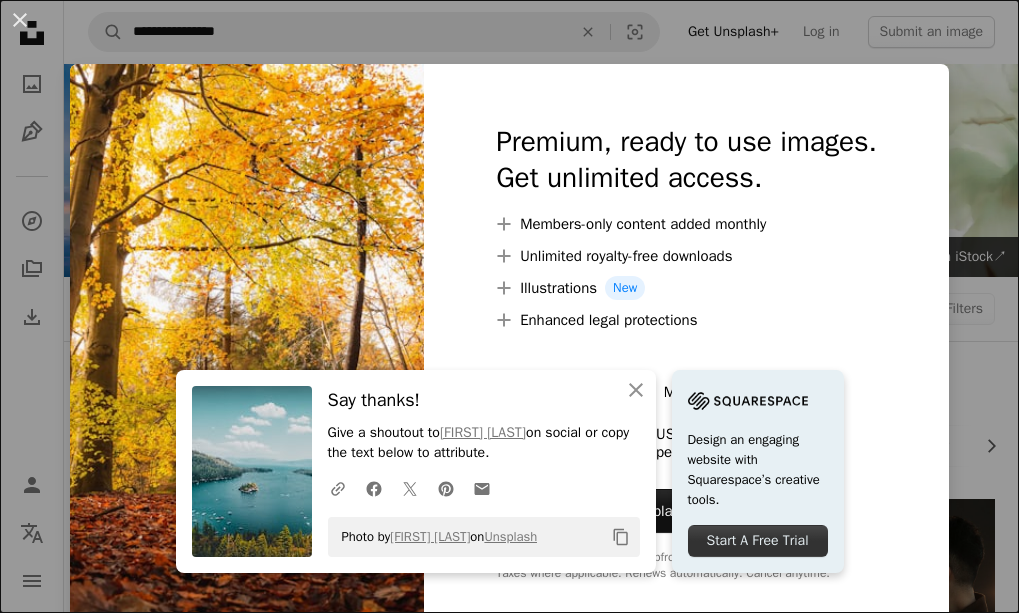 scroll, scrollTop: 536, scrollLeft: 0, axis: vertical 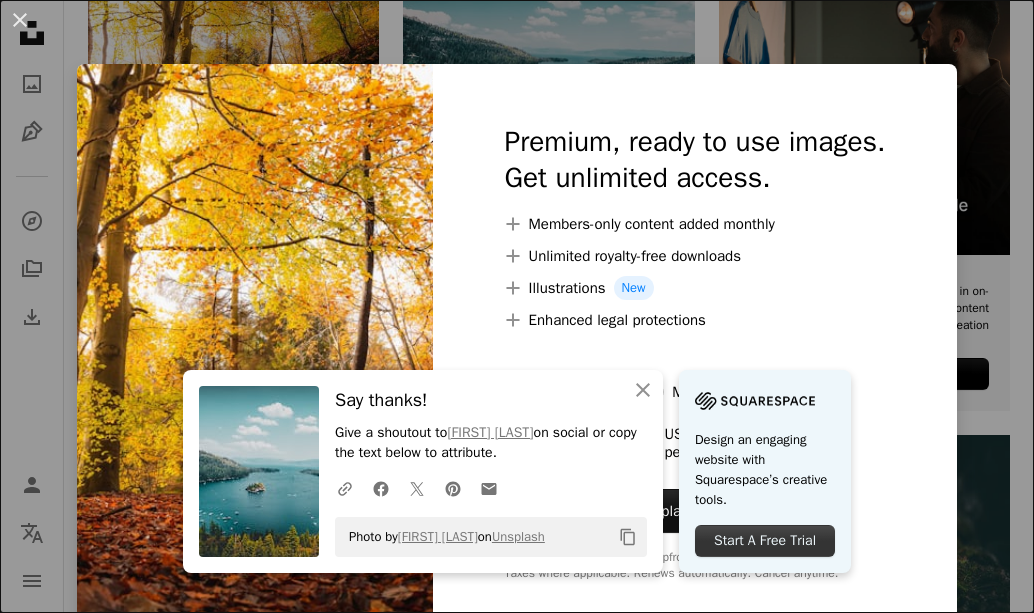 click on "Start A Free Trial" at bounding box center (765, 541) 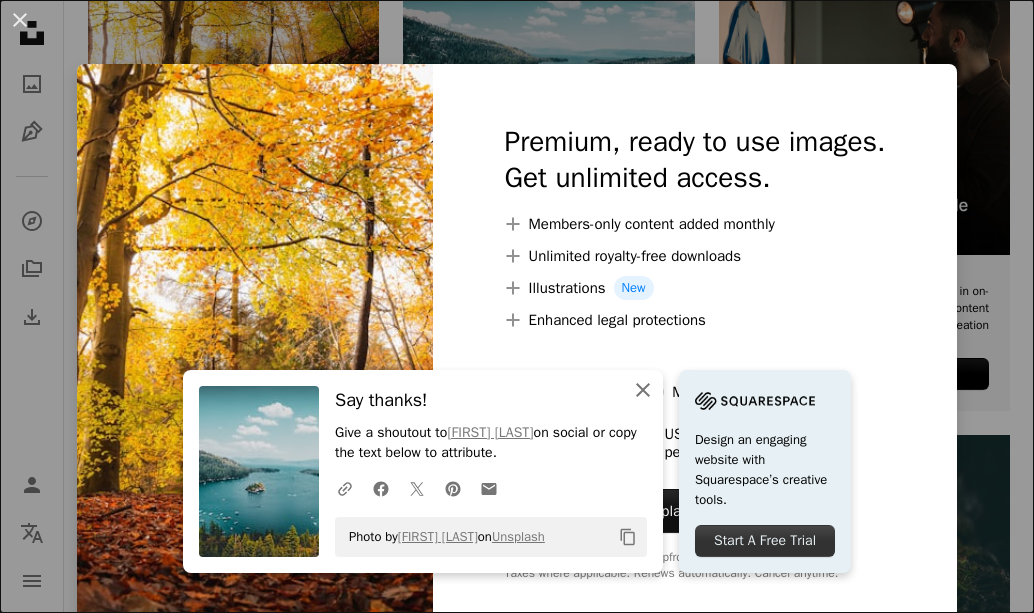 click on "An X shape" 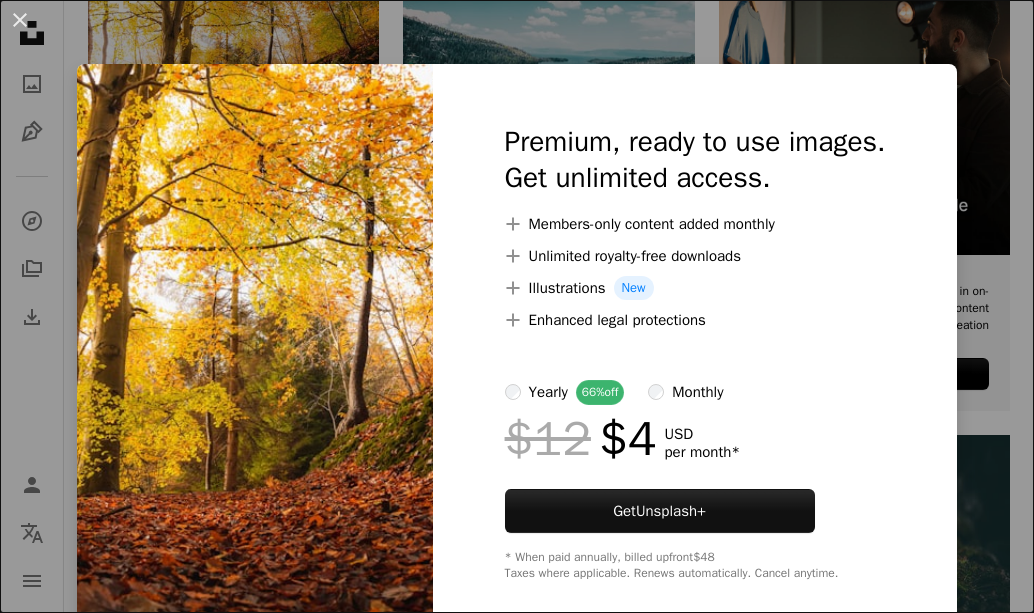click on "An X shape Premium, ready to use images. Get unlimited access. A plus sign Members-only content added monthly A plus sign Unlimited royalty-free downloads A plus sign Illustrations  New A plus sign Enhanced legal protections yearly 66%  off monthly $12   $4 USD per month * Get  Unsplash+ * When paid annually, billed upfront  $48 Taxes where applicable. Renews automatically. Cancel anytime." at bounding box center (517, 306) 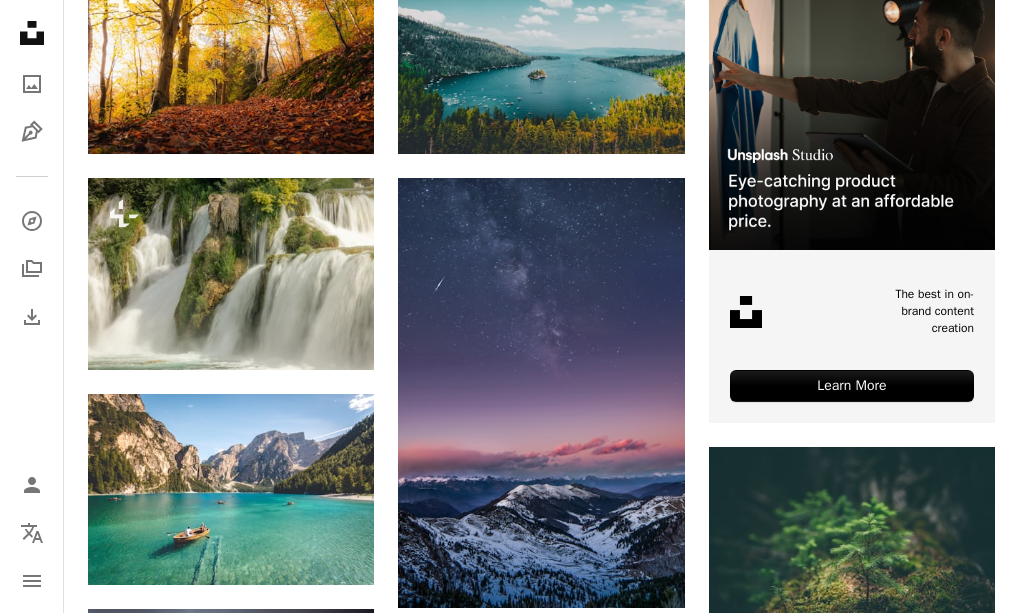 click on "Plus sign for Unsplash+ A heart A plus sign [FIRST] [LAST] For  Unsplash+ A lock Download Plus sign for Unsplash+ A heart A plus sign [FIRST] [LAST] For  Unsplash+ A lock Download A heart A plus sign [FIRST] [LAST] Available for hire A checkmark inside of a circle Arrow pointing down A heart A plus sign [FIRST] [LAST] Arrow pointing down A heart A plus sign [FIRST] [LAST] Available for hire A checkmark inside of a circle Arrow pointing down A heart A plus sign [FIRST] [LAST] Available for hire A checkmark inside of a circle Arrow pointing down A heart A plus sign [FIRST] [LAST] Arrow pointing down A heart A plus sign [FIRST] [LAST] Arrow pointing down A heart A plus sign [FIRST] [LAST] Arrow pointing down A heart A plus sign [FIRST] [LAST] Arrow pointing down A heart A plus sign [FIRST] [LAST] Available for hire A checkmark inside of a circle Arrow pointing down A heart A plus sign A heart" at bounding box center [541, 1326] 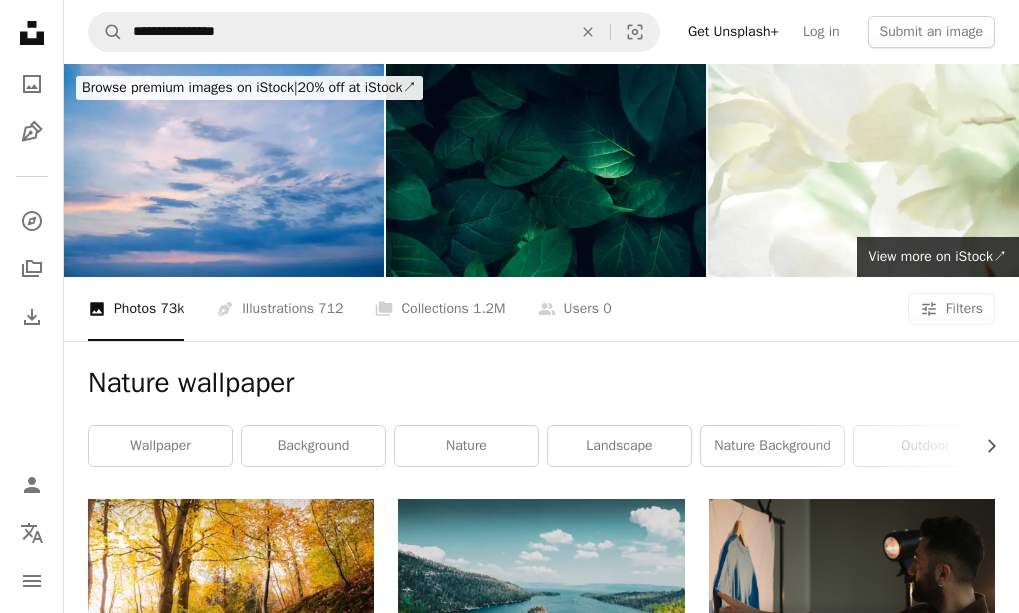 scroll, scrollTop: 536, scrollLeft: 0, axis: vertical 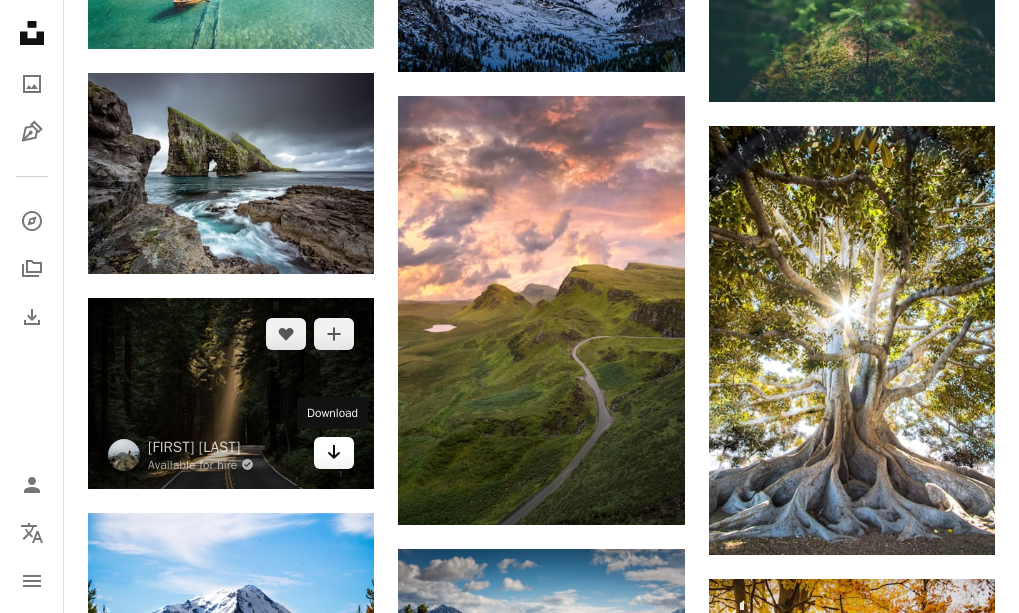 click 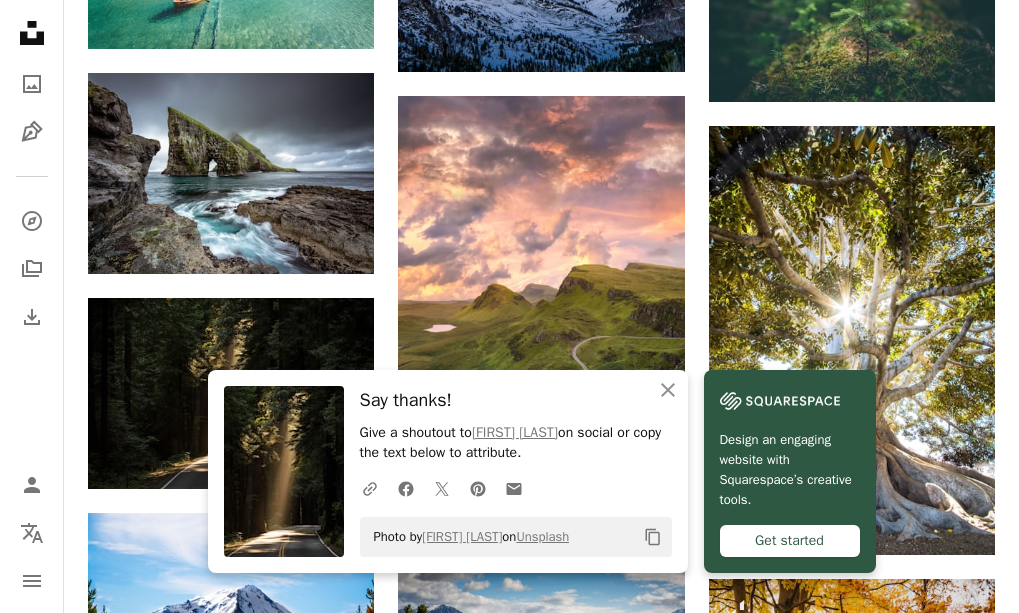 click on "Get started" at bounding box center (790, 541) 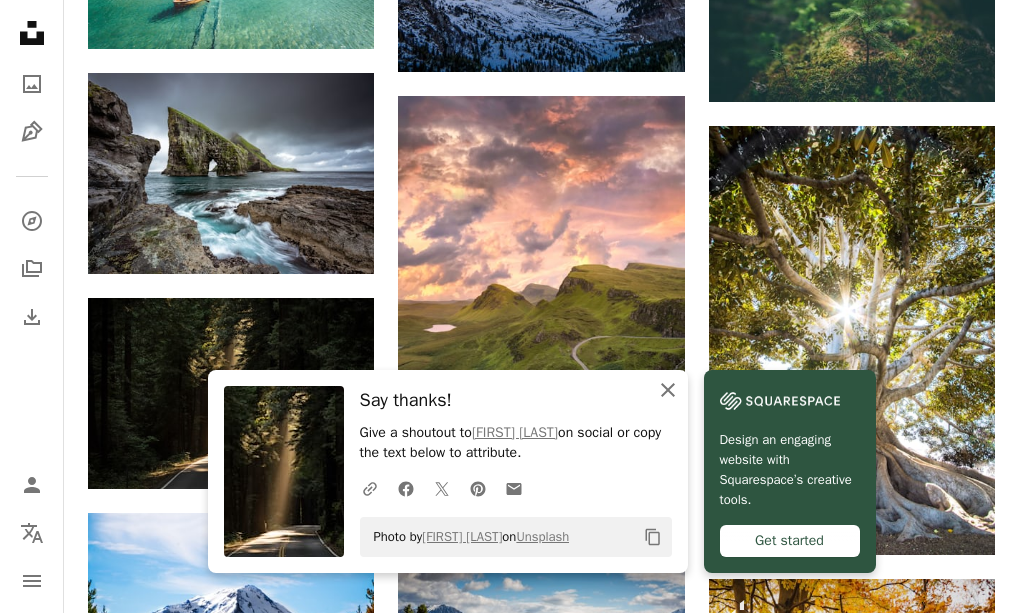 click on "An X shape" 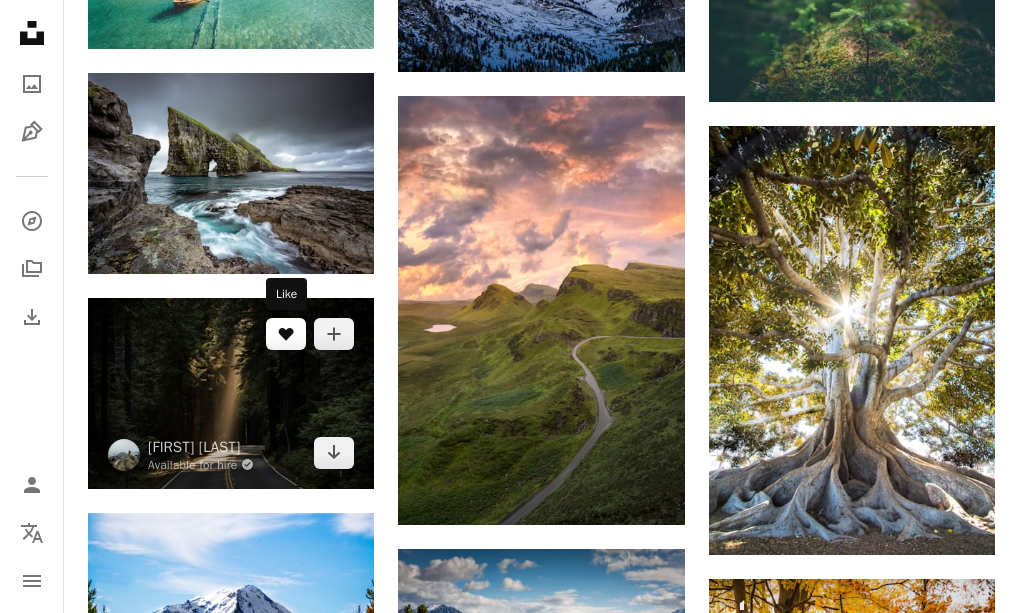 click 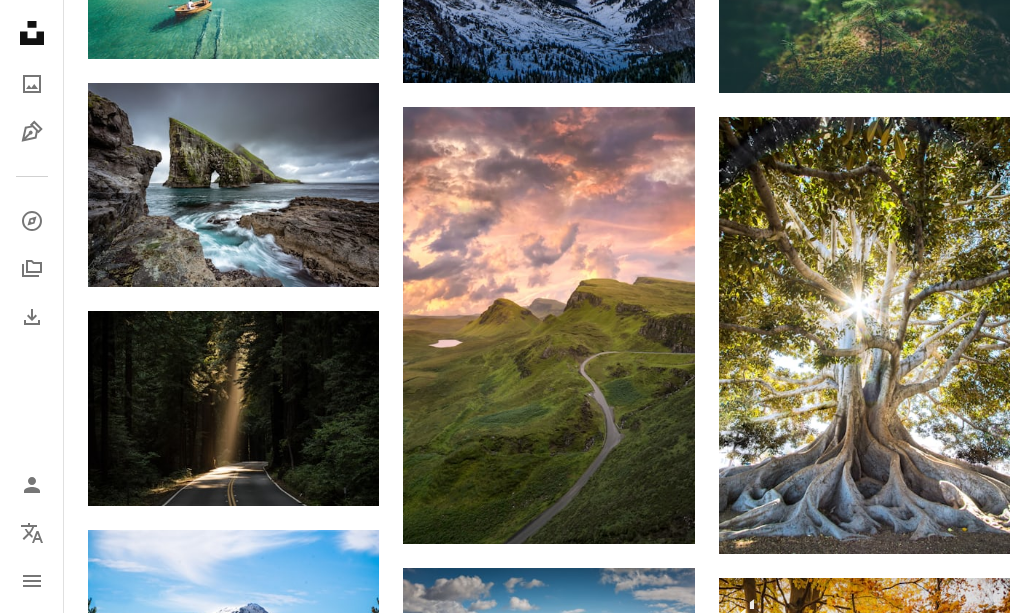 click on "An X shape Join Unsplash Already have an account?  Login First name Last name Email Username  (only letters, numbers and underscores) Password  (min. 8 char) Join By joining, you agree to the  Terms  and  Privacy Policy ." at bounding box center (517, 3281) 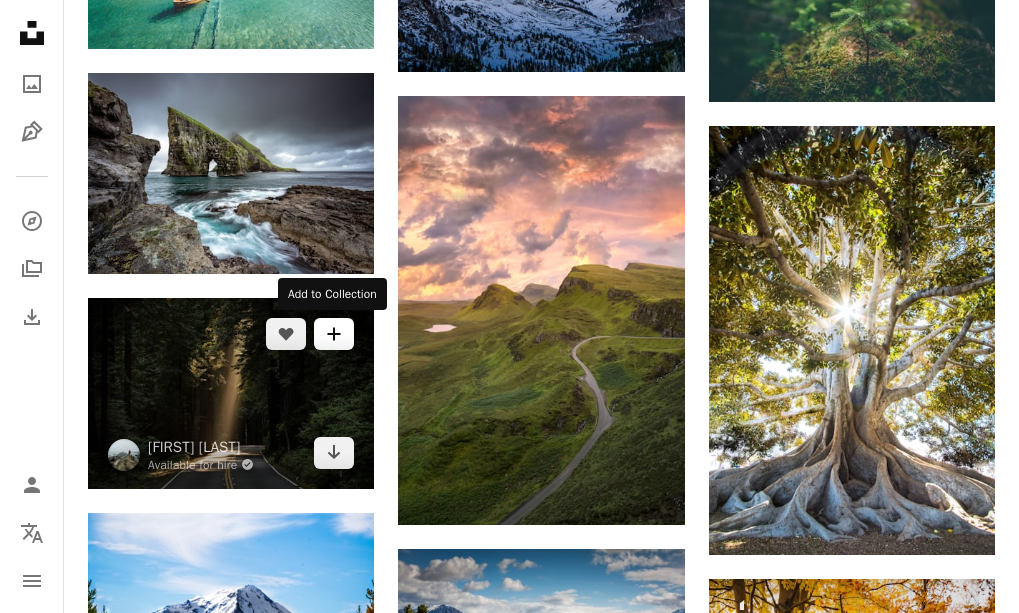 click on "A plus sign" 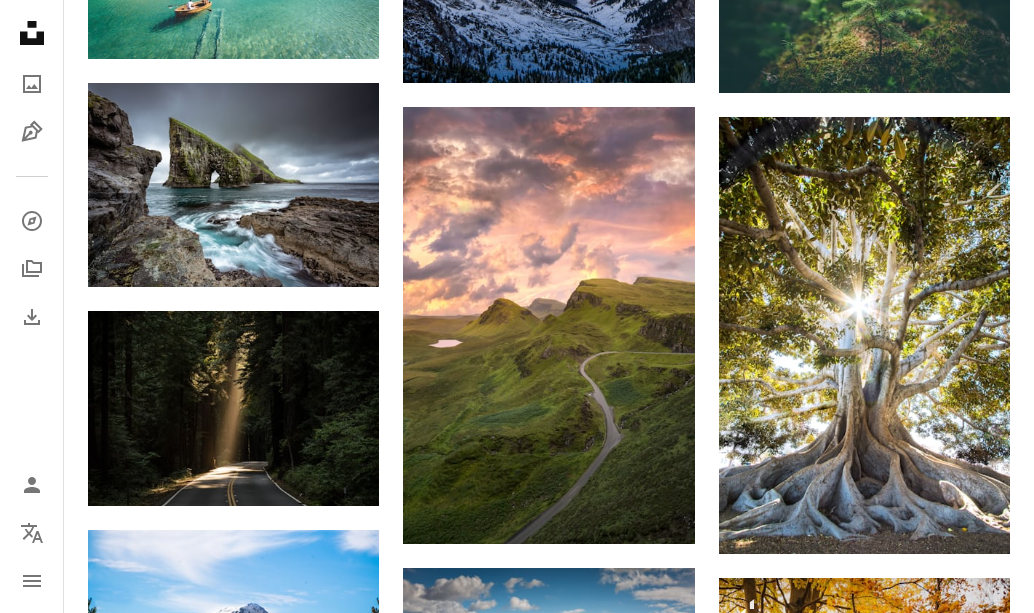 click on "An X shape Join Unsplash Already have an account?  Login First name Last name Email Username  (only letters, numbers and underscores) Password  (min. 8 char) Join By joining, you agree to the  Terms  and  Privacy Policy ." at bounding box center (517, 3281) 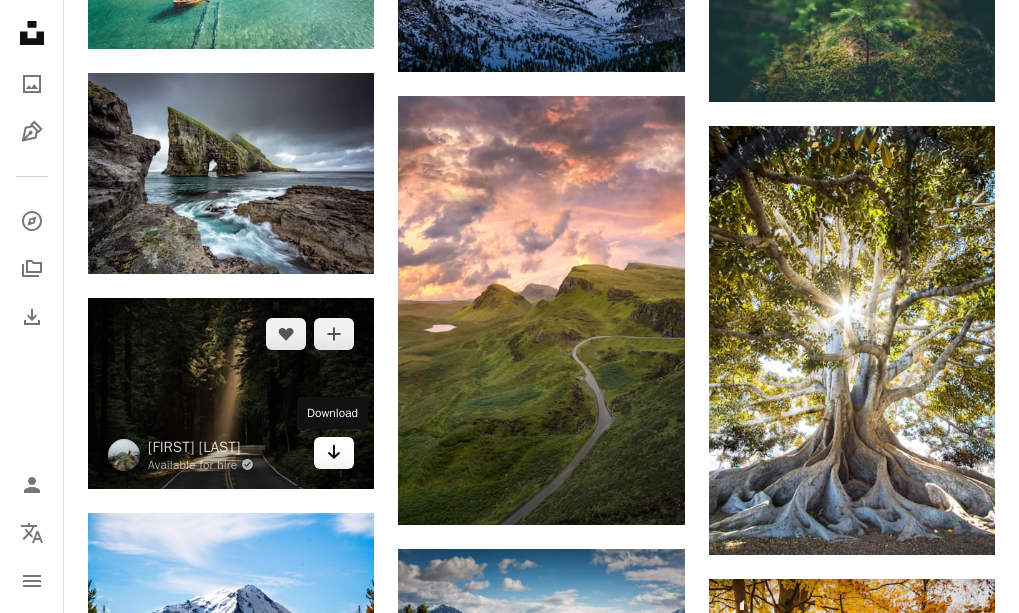 click on "Arrow pointing down" 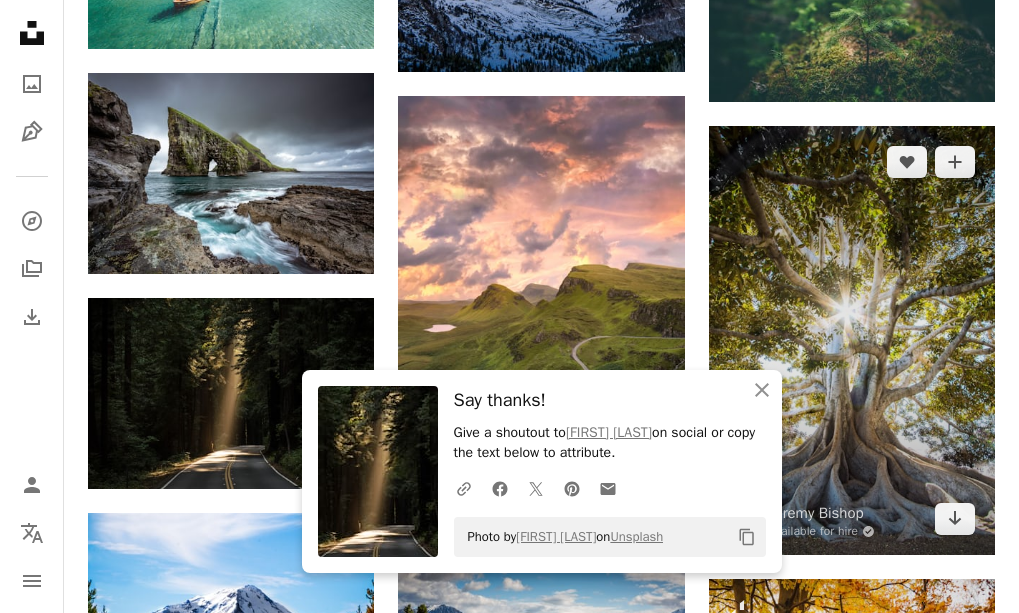 click at bounding box center [852, 341] 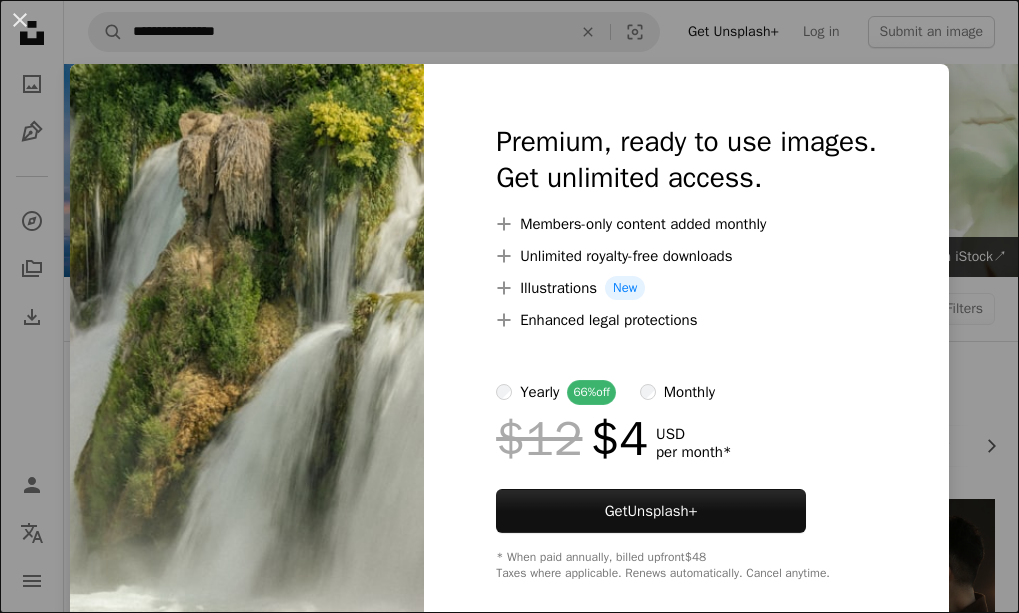 scroll, scrollTop: 536, scrollLeft: 0, axis: vertical 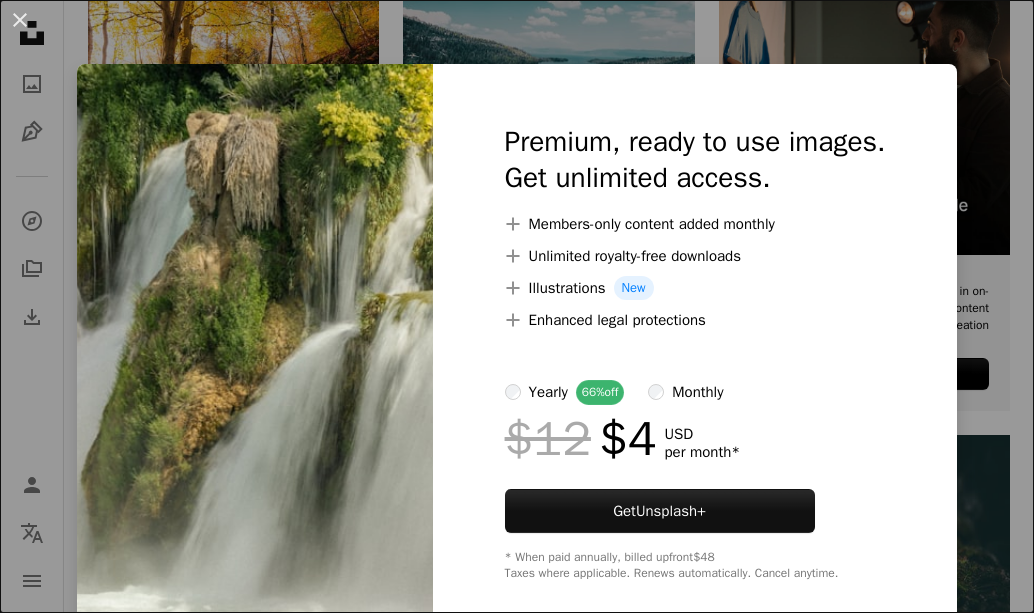 click on "An X shape Premium, ready to use images. Get unlimited access. A plus sign Members-only content added monthly A plus sign Unlimited royalty-free downloads A plus sign Illustrations  New A plus sign Enhanced legal protections yearly 66%  off monthly $12   $4 USD per month * Get  Unsplash+ * When paid annually, billed upfront  $48 Taxes where applicable. Renews automatically. Cancel anytime." at bounding box center [517, 306] 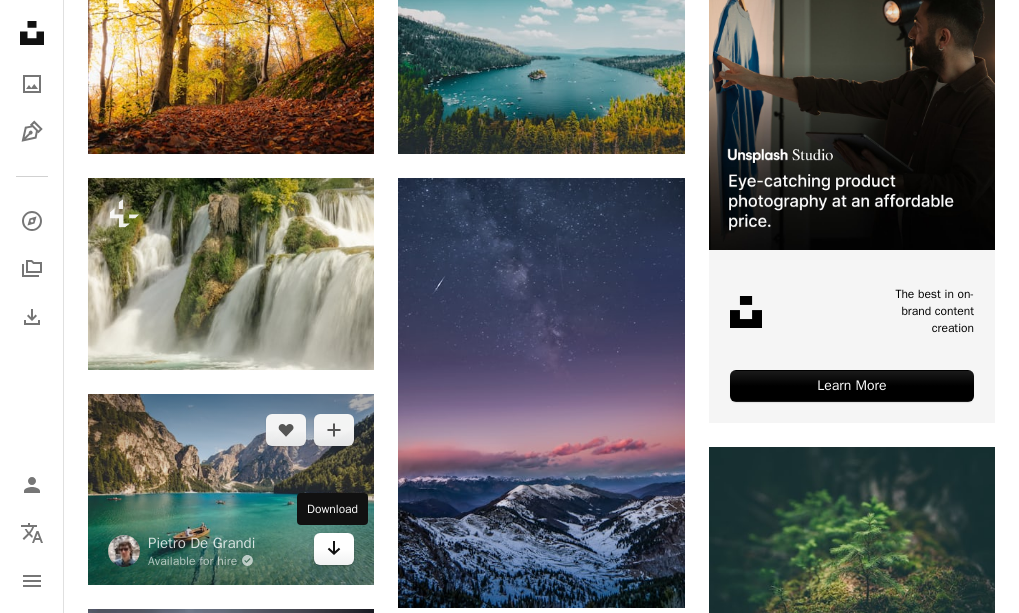 click on "Arrow pointing down" 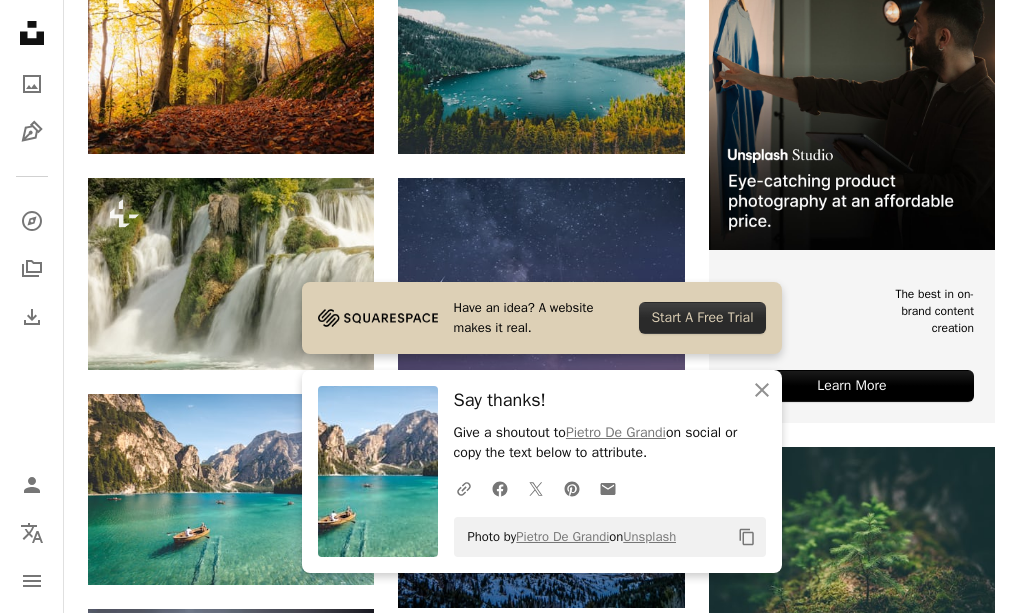 click on "Start A Free Trial" at bounding box center [702, 318] 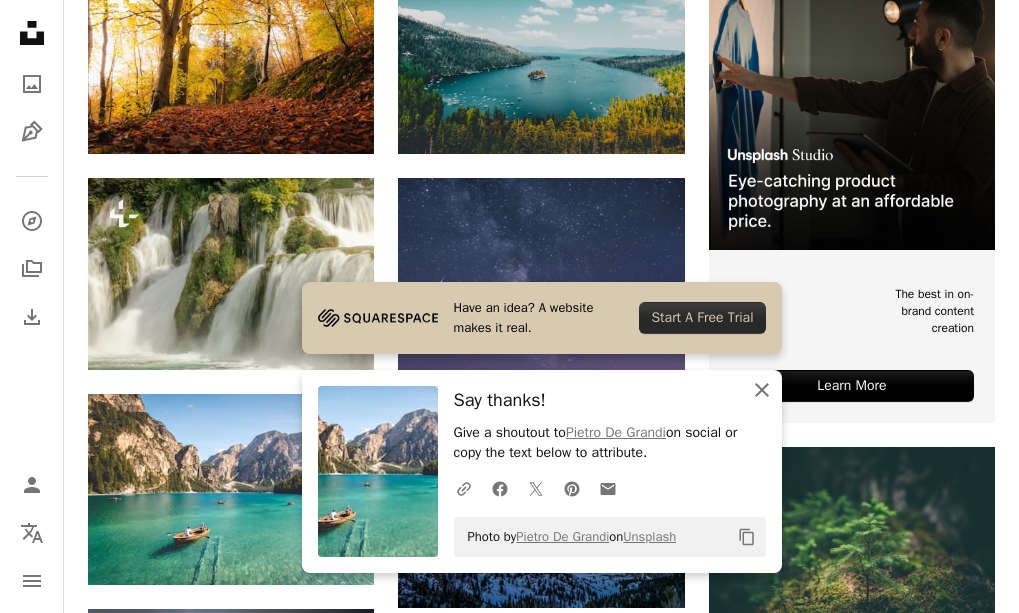 click 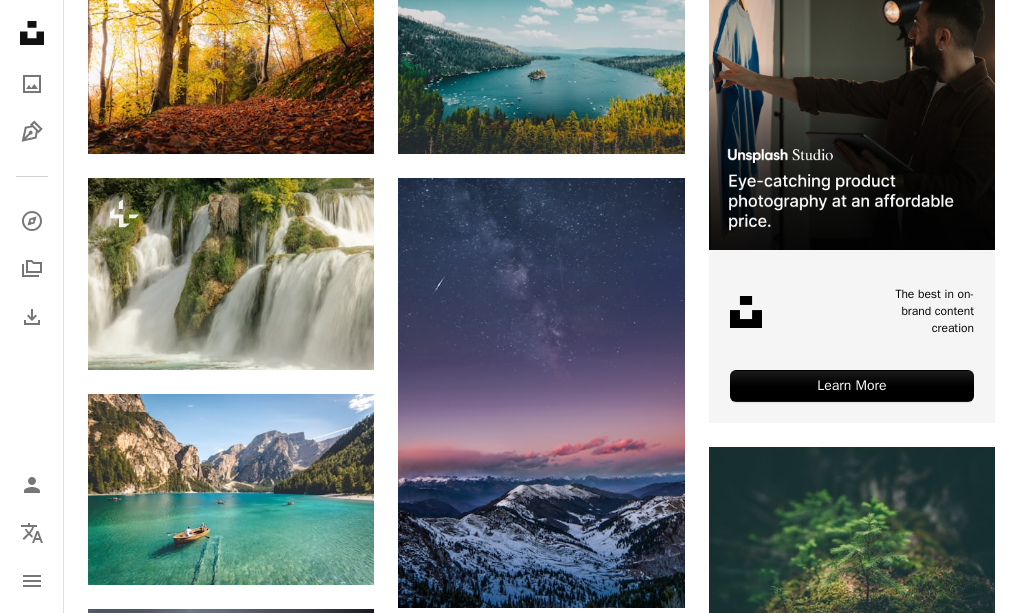 scroll, scrollTop: 1072, scrollLeft: 0, axis: vertical 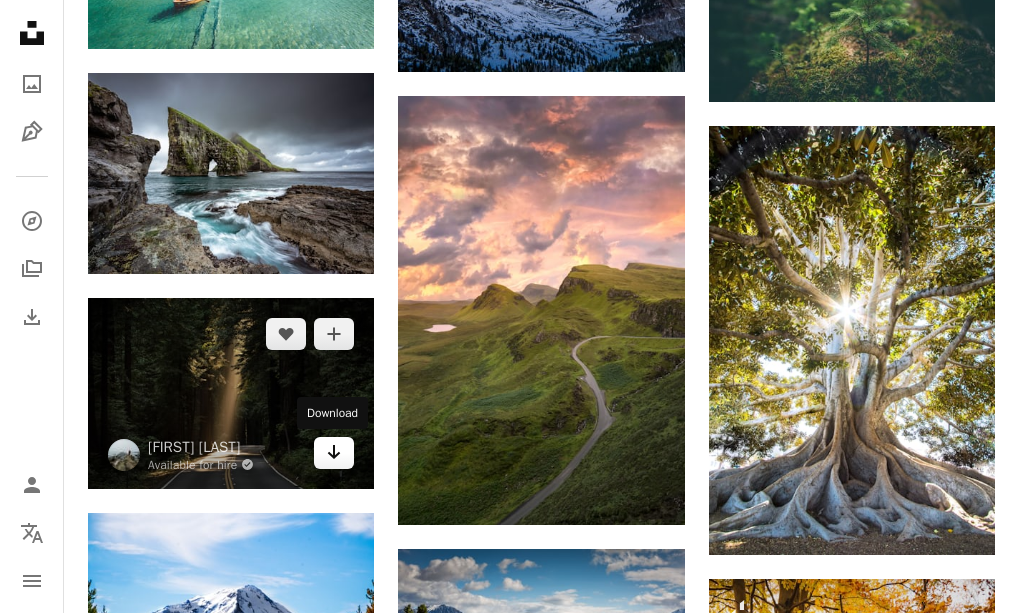 click on "Arrow pointing down" 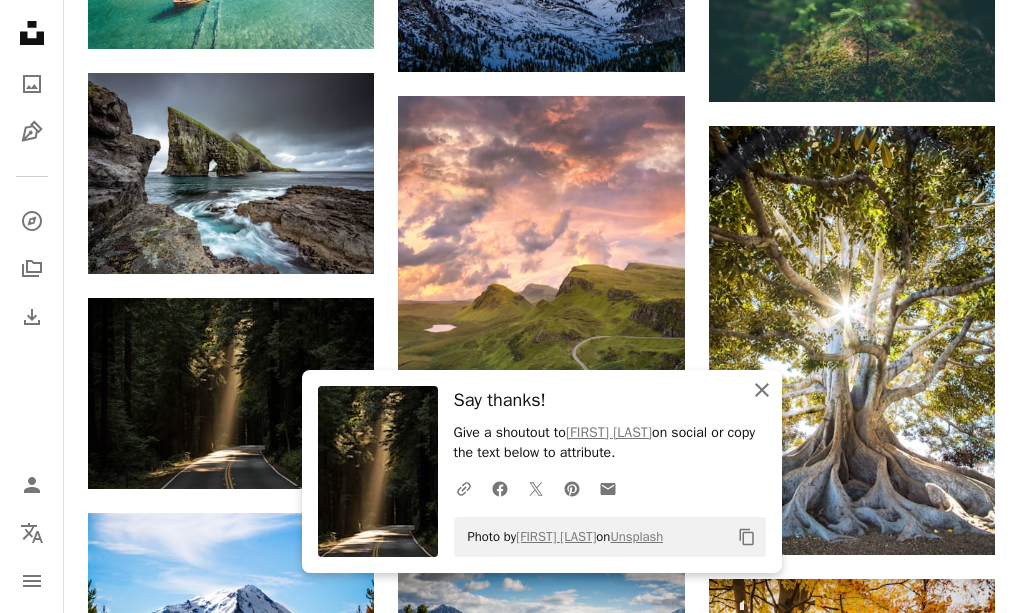 click 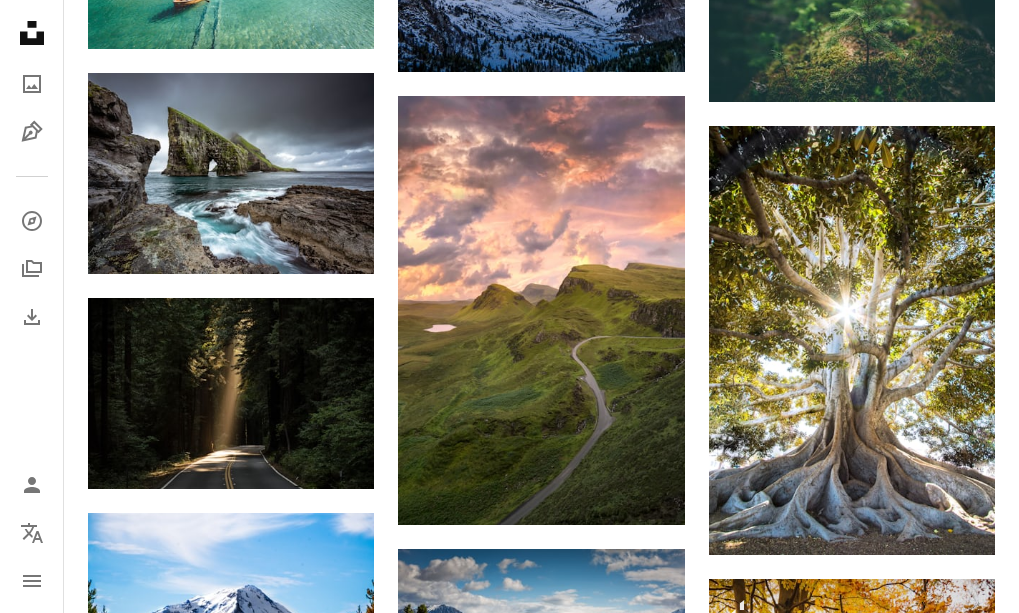 scroll, scrollTop: 1608, scrollLeft: 0, axis: vertical 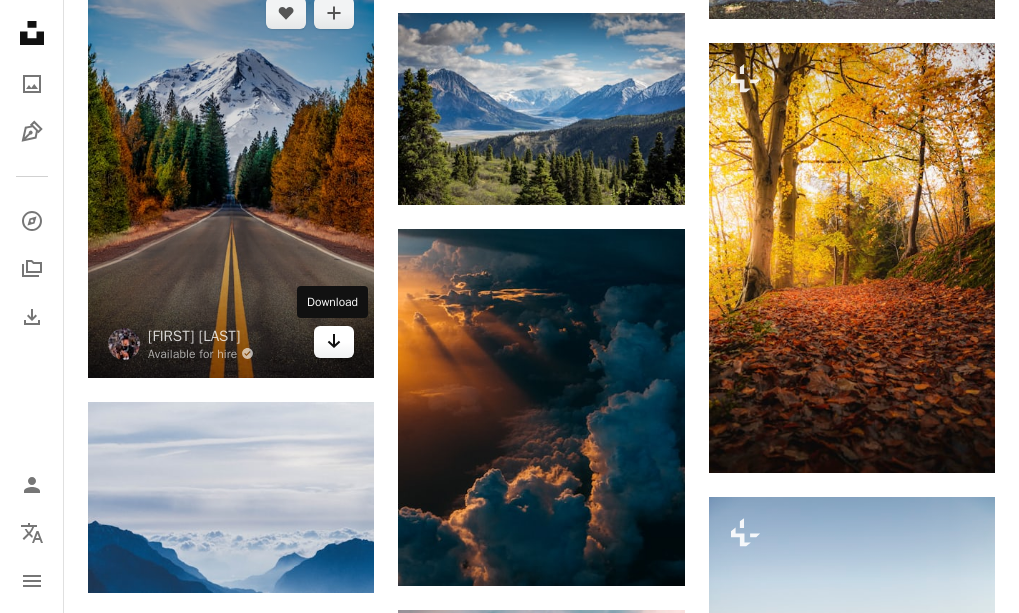 click on "Arrow pointing down" 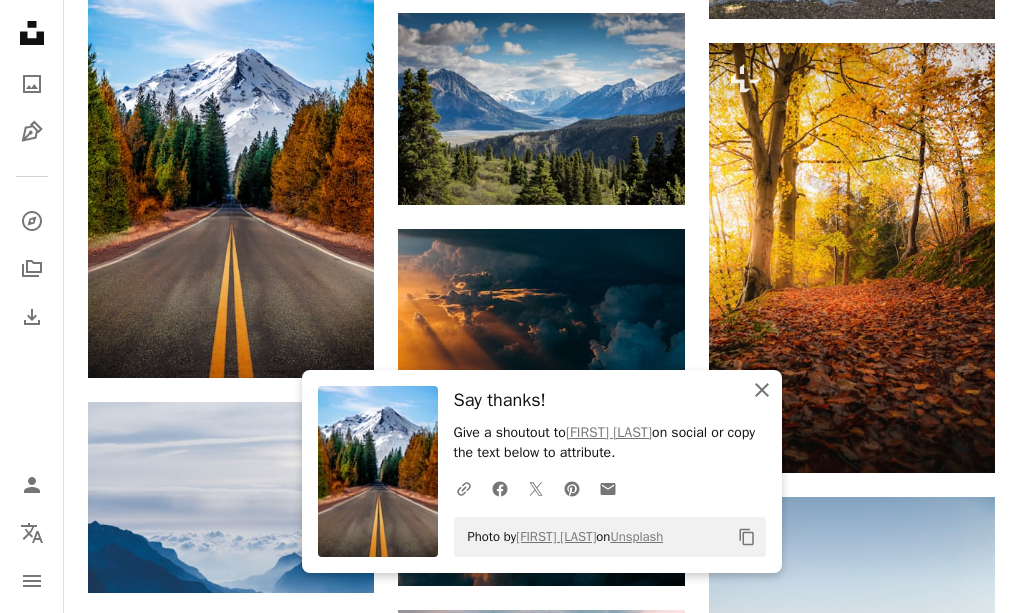 click on "An X shape" 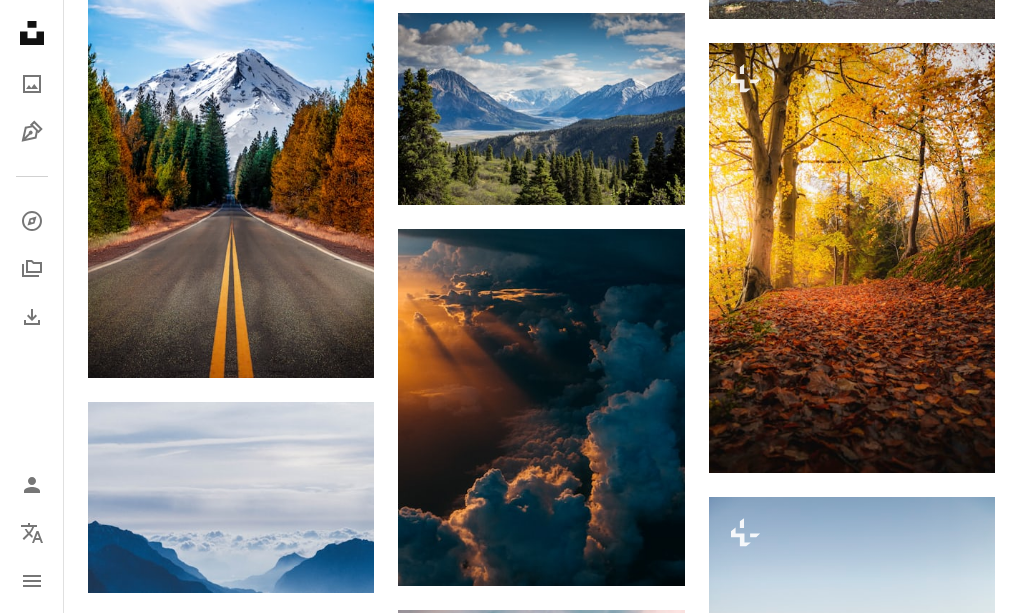scroll, scrollTop: 2144, scrollLeft: 0, axis: vertical 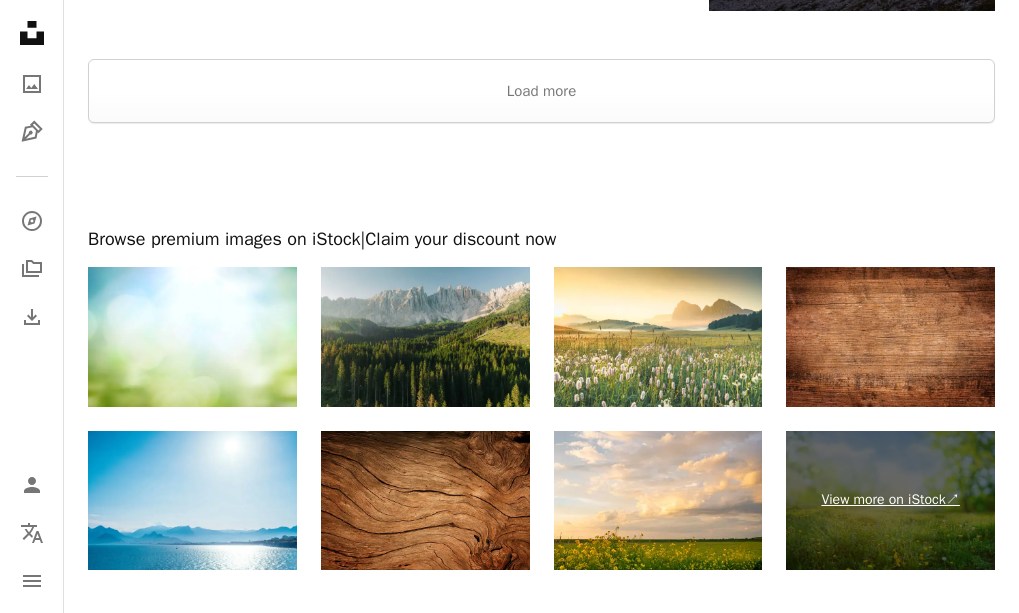 click on "View more on iStock  ↗" at bounding box center (890, 500) 